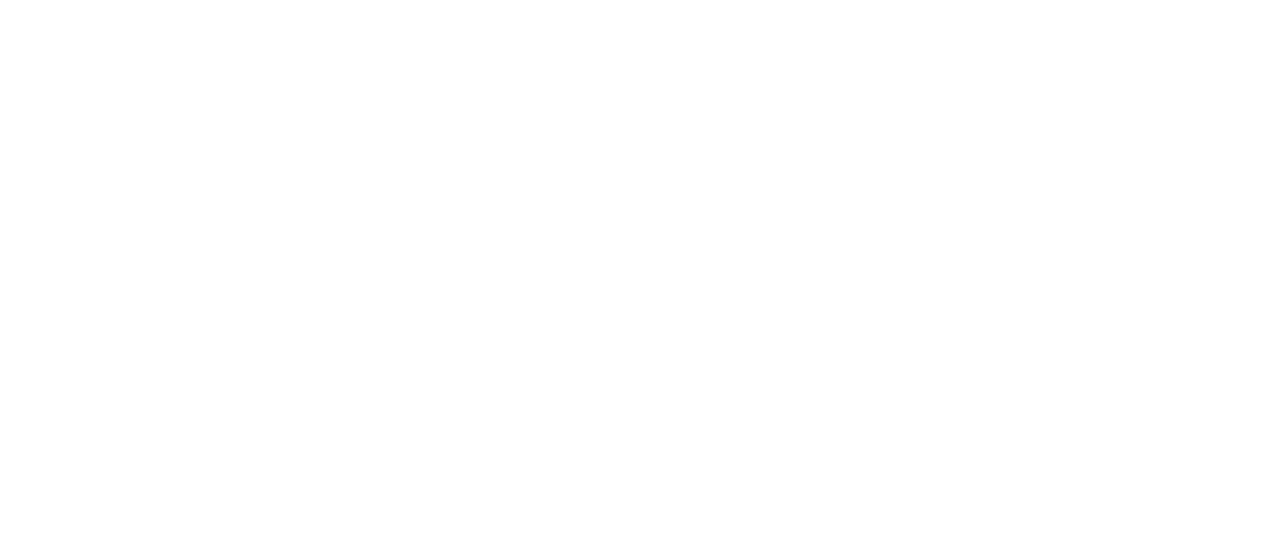 scroll, scrollTop: 0, scrollLeft: 0, axis: both 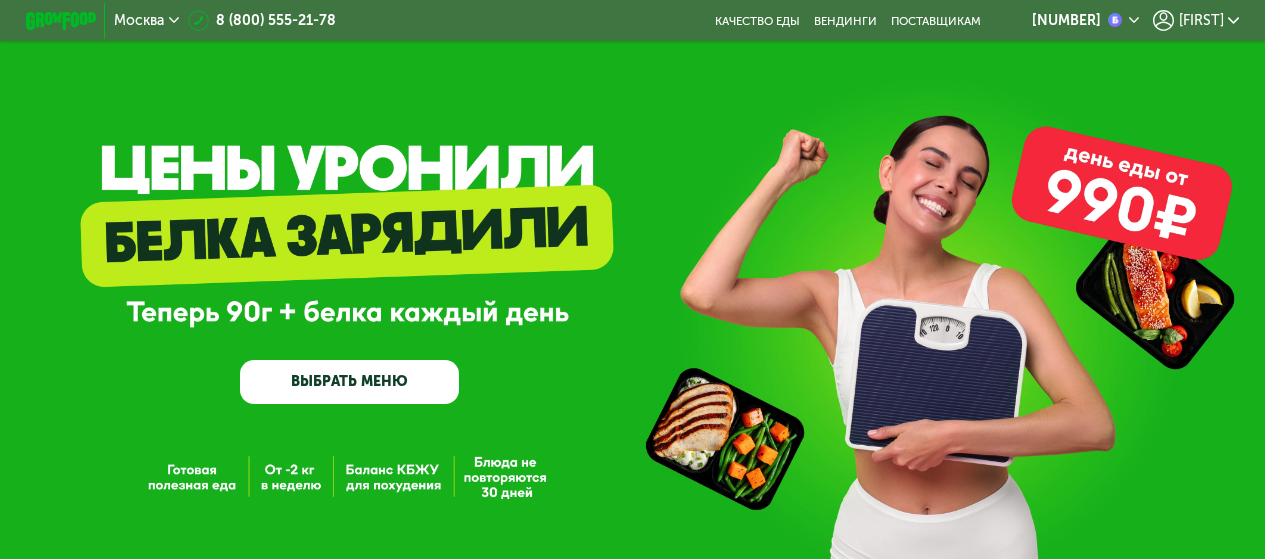 click on "[NAME]" 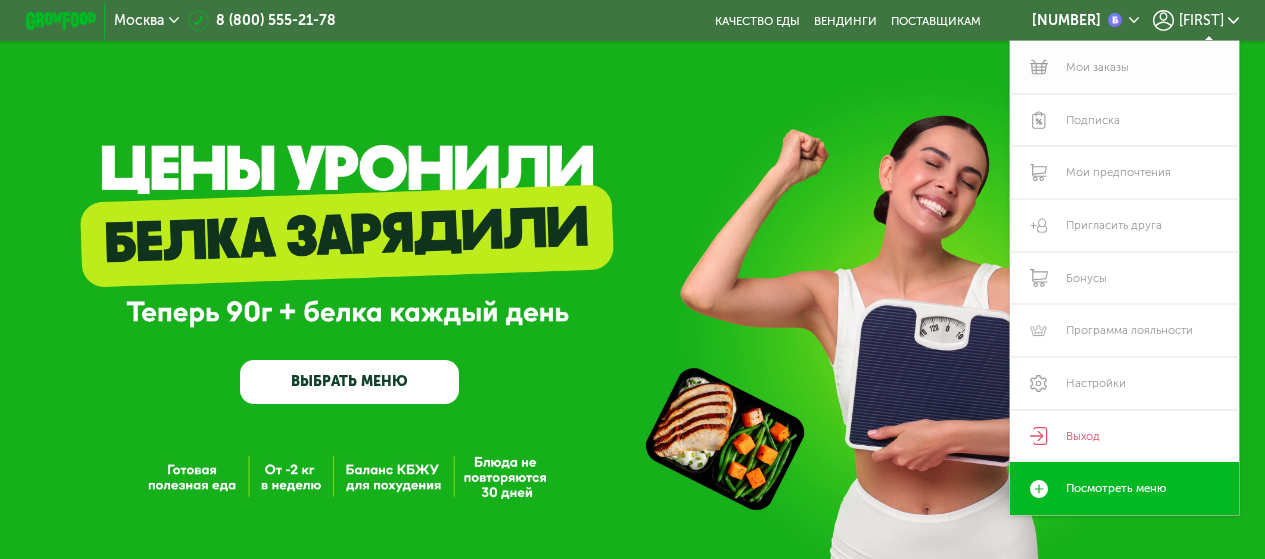 click on "Мои заказы" at bounding box center (1124, 67) 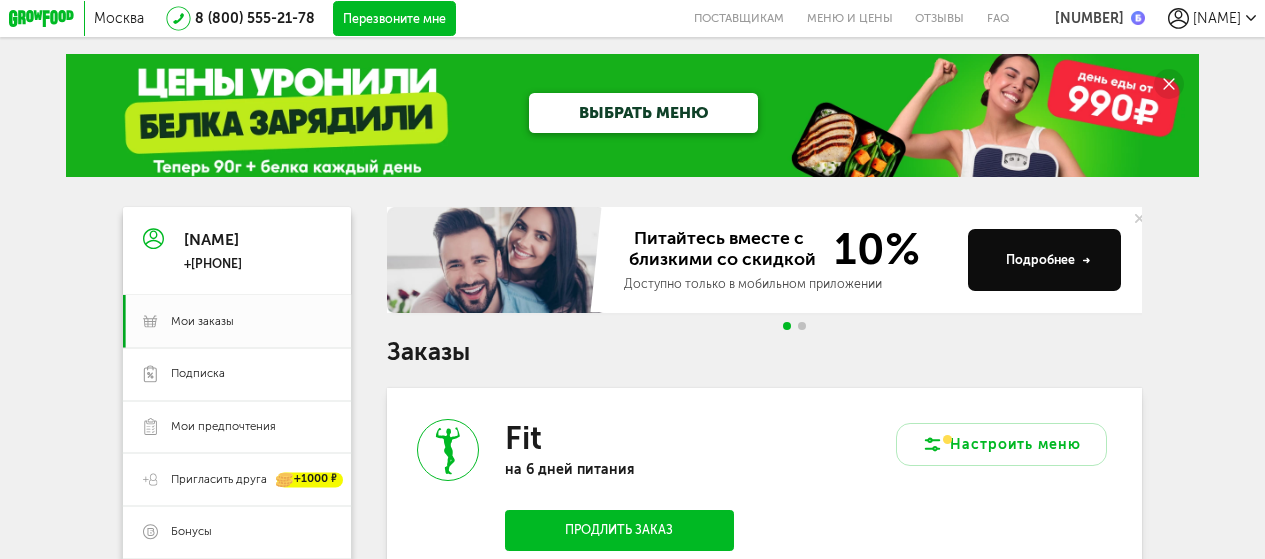 scroll, scrollTop: 0, scrollLeft: 0, axis: both 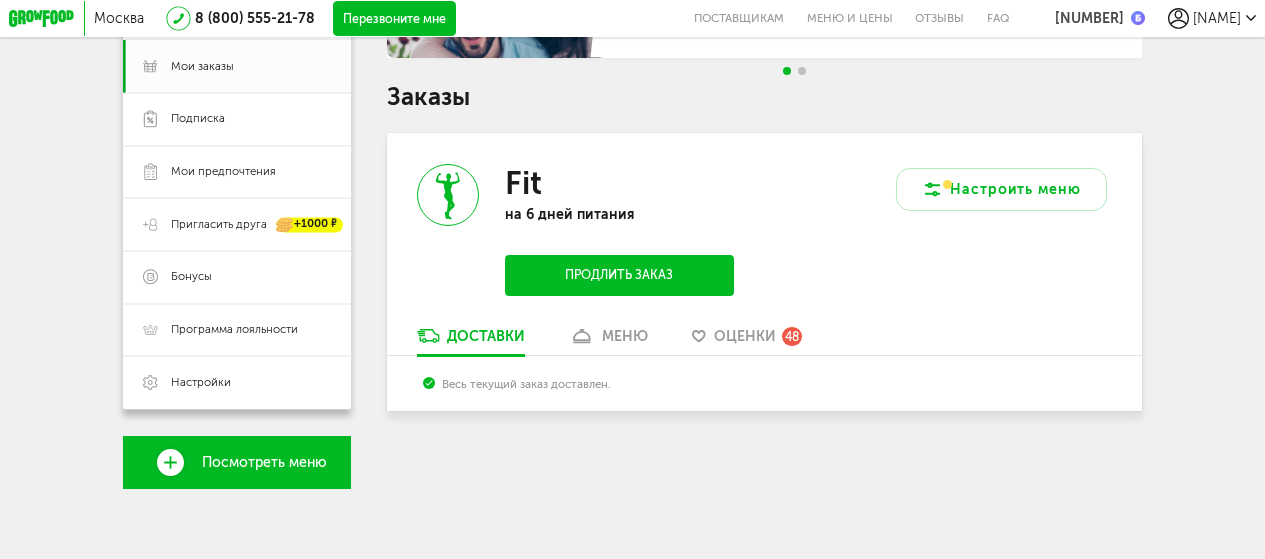 click on "Оценки" at bounding box center (745, 336) 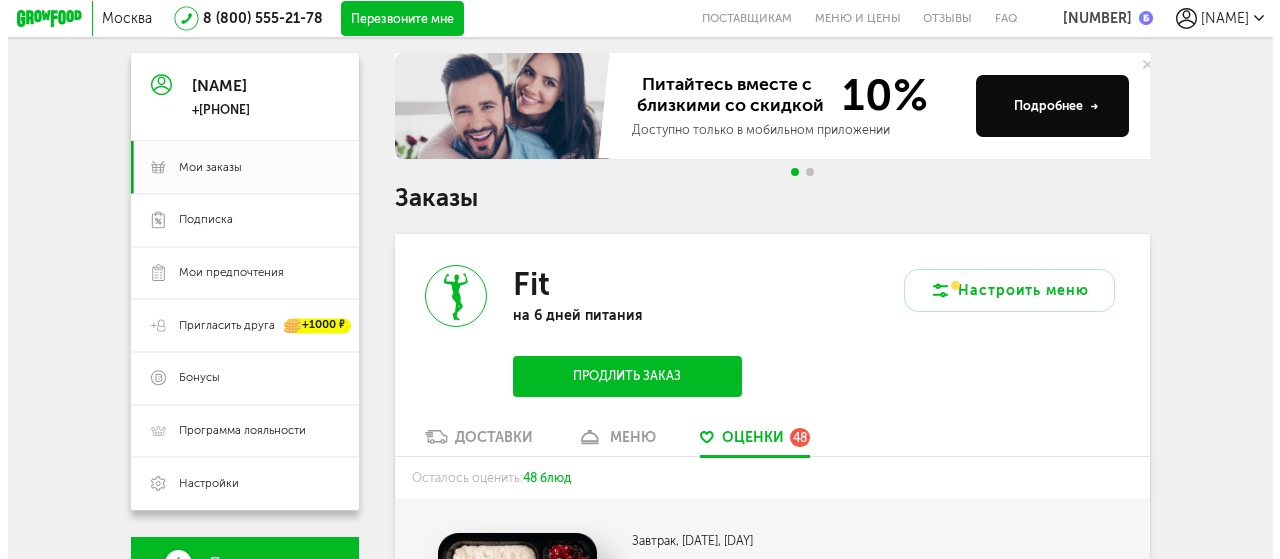 scroll, scrollTop: 300, scrollLeft: 0, axis: vertical 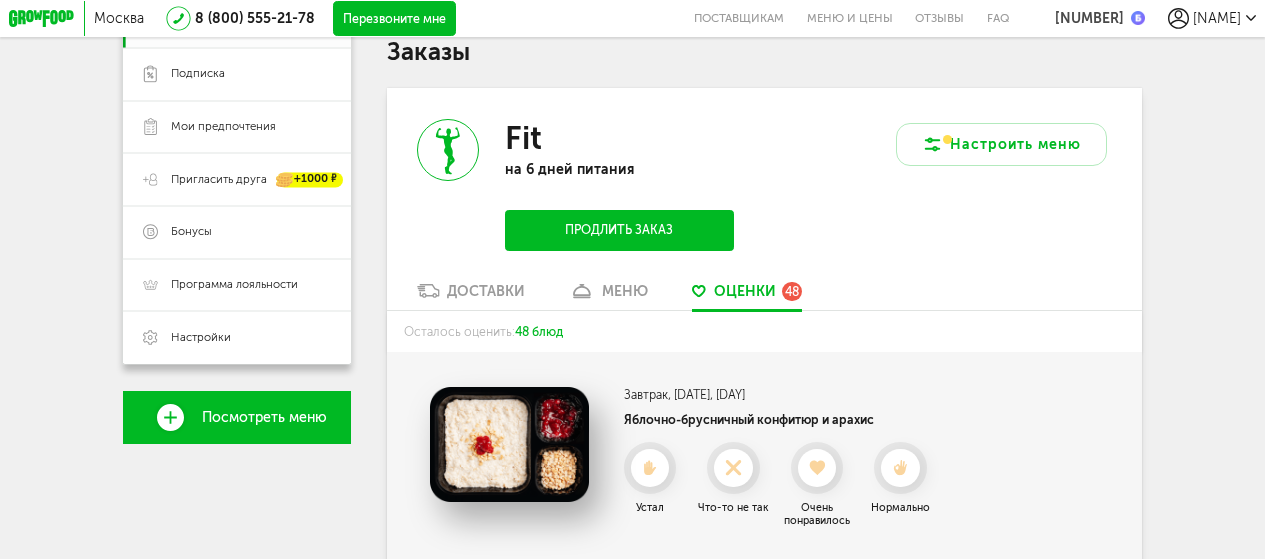 click on "Продлить заказ" at bounding box center [619, 230] 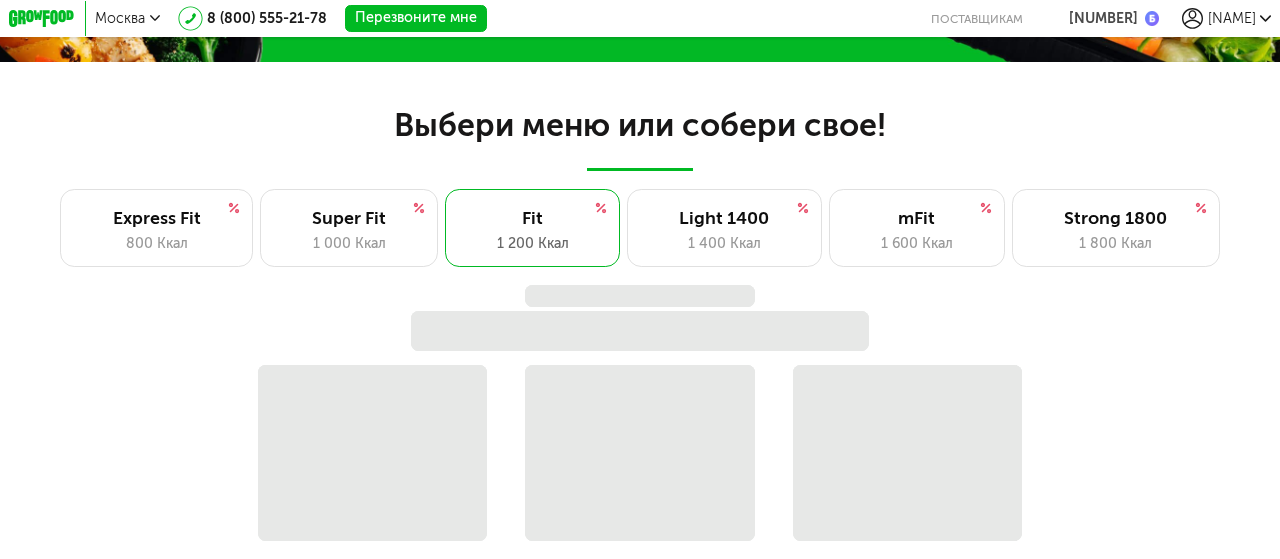 scroll, scrollTop: 1082, scrollLeft: 0, axis: vertical 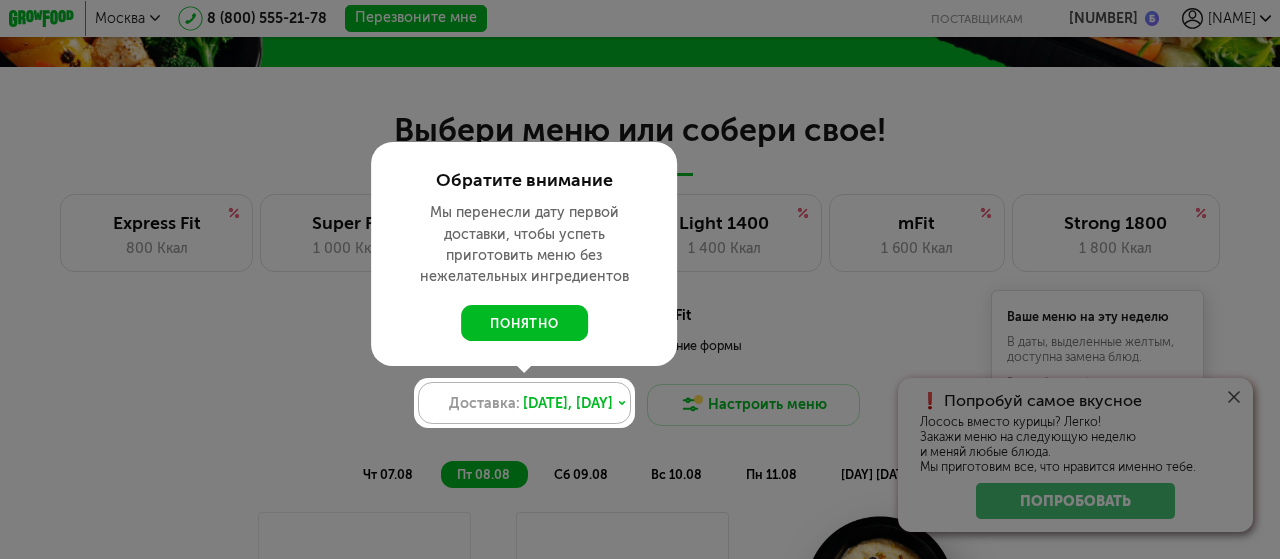 click 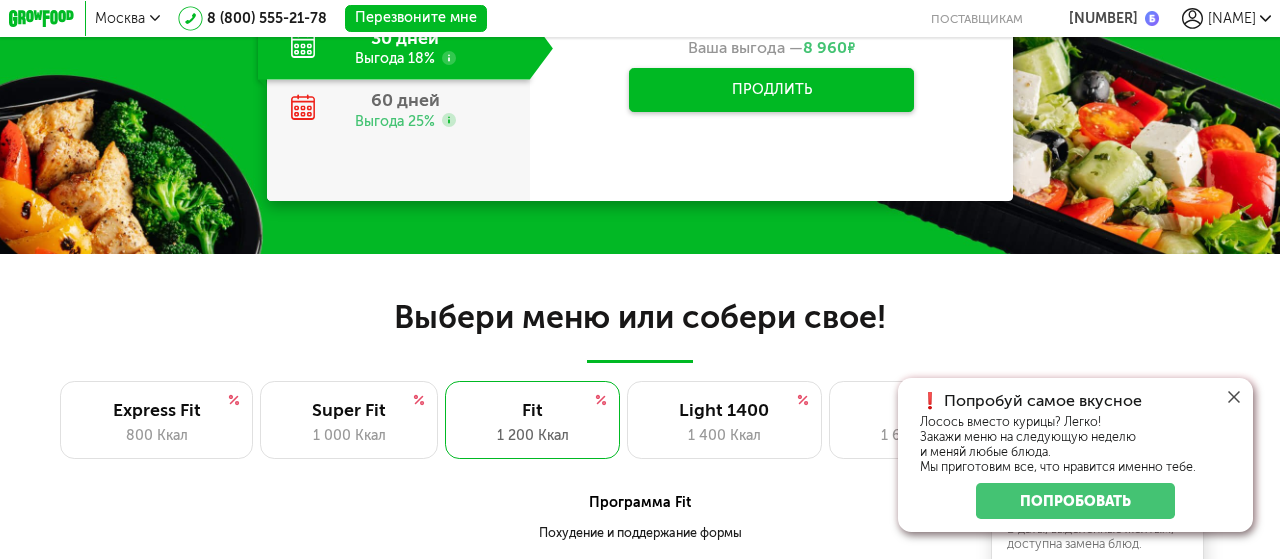 scroll, scrollTop: 882, scrollLeft: 0, axis: vertical 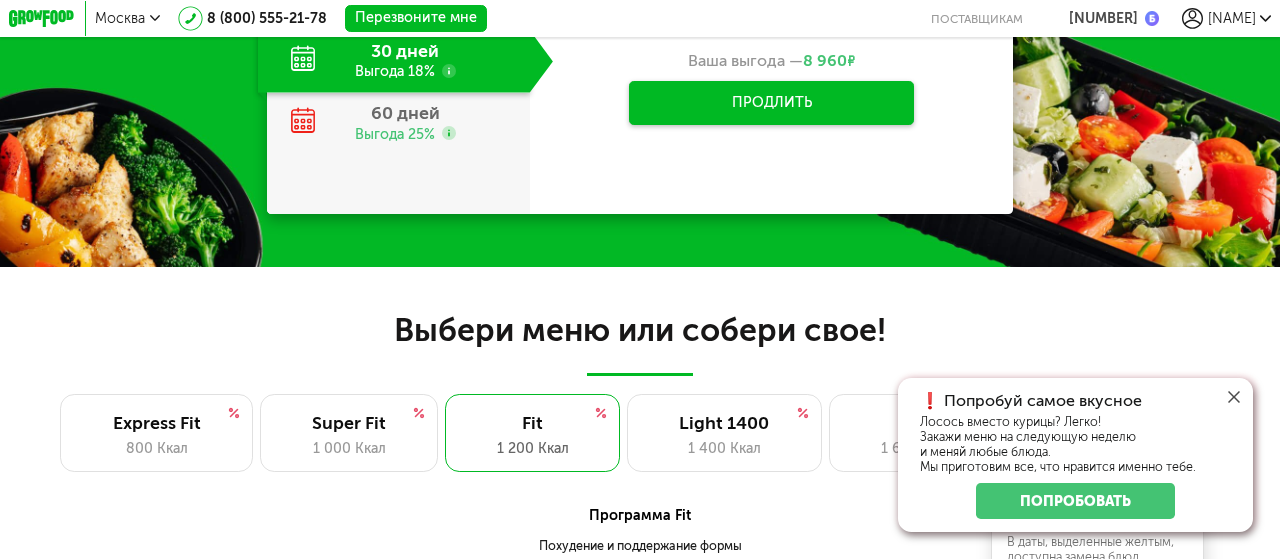 click 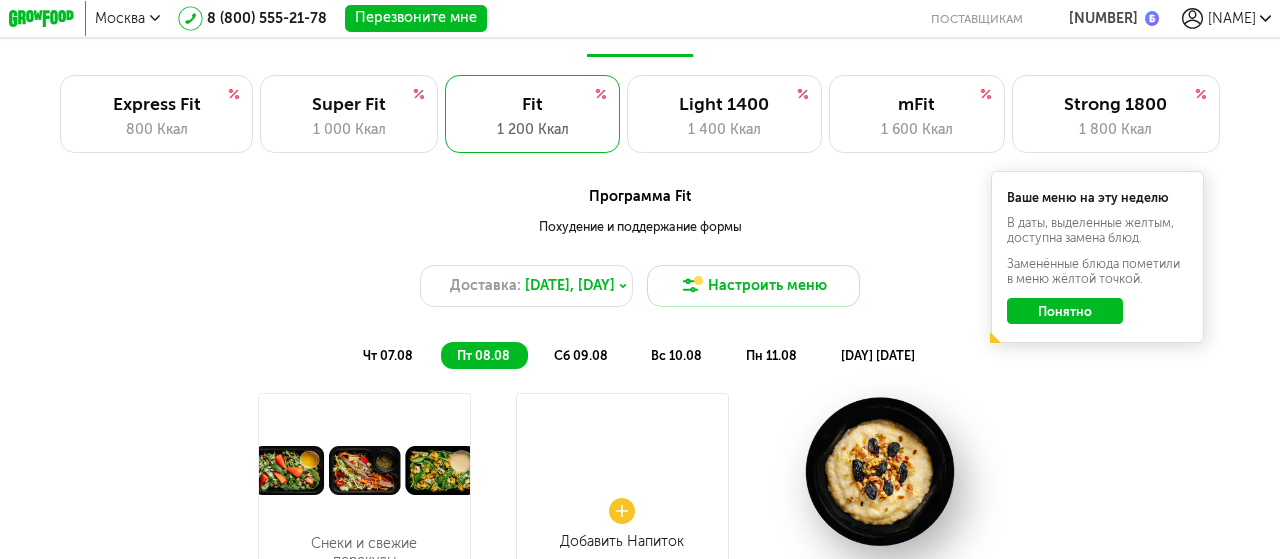 scroll, scrollTop: 1182, scrollLeft: 0, axis: vertical 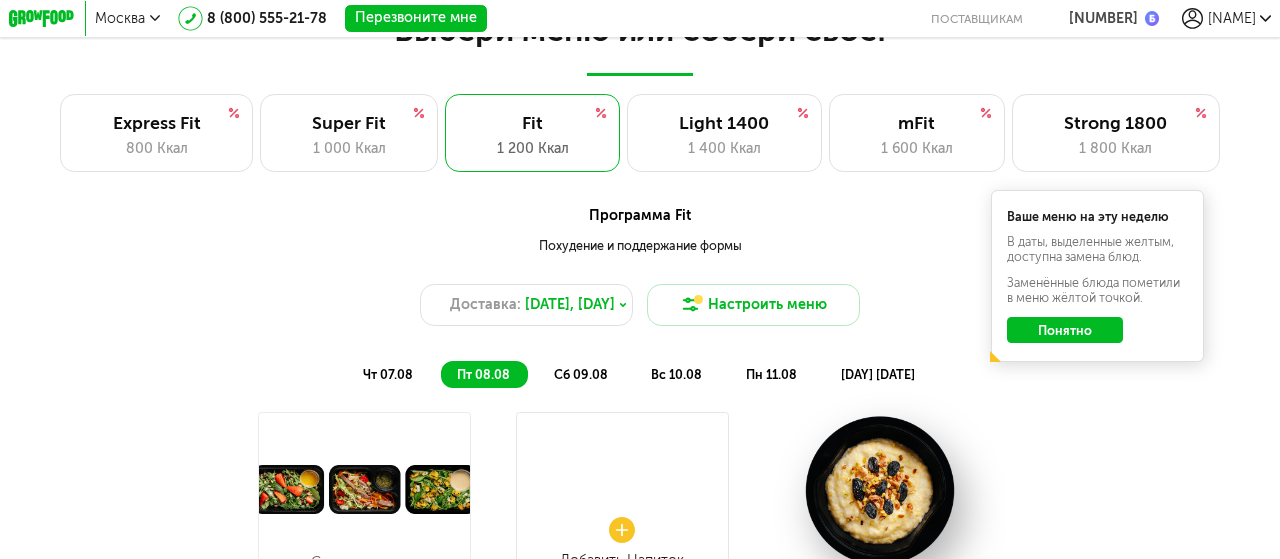 click on "чт 07.08" at bounding box center [389, 374] 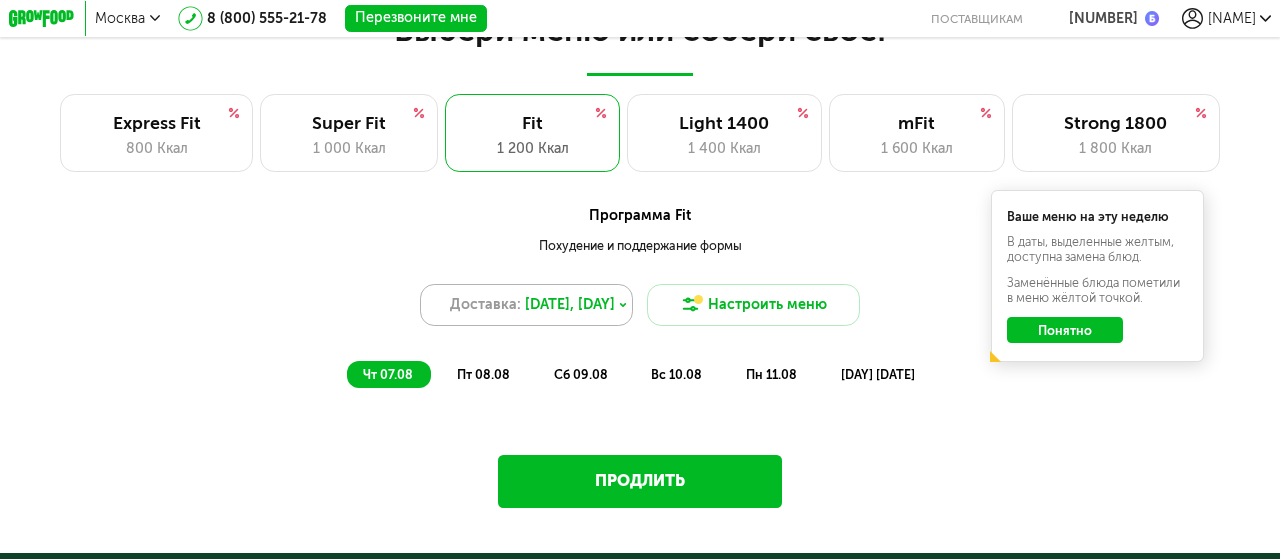 click 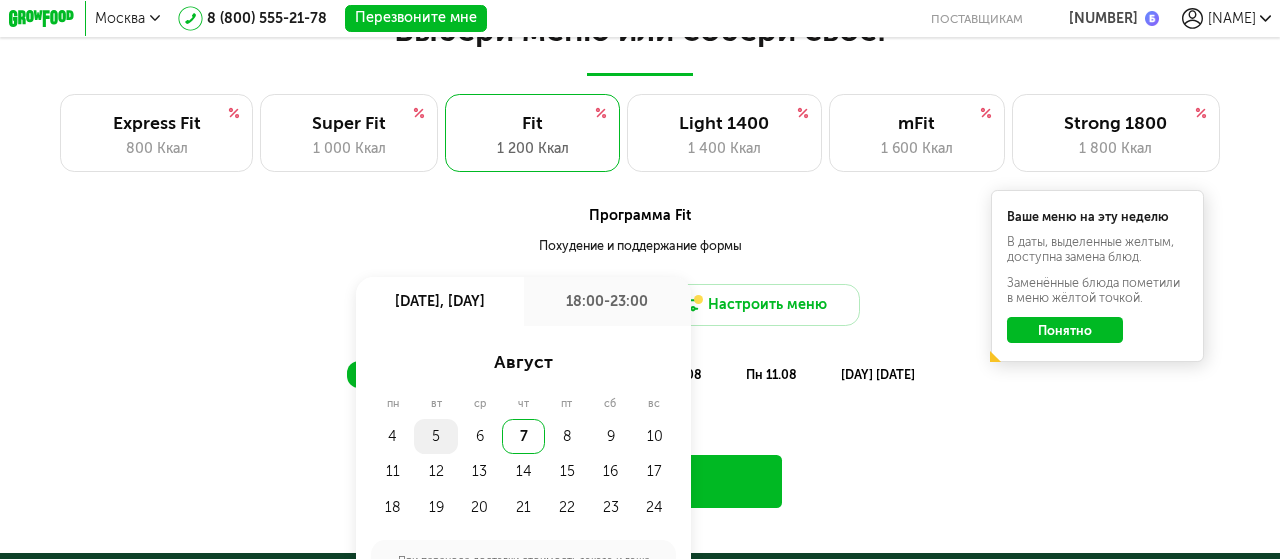 click on "5" at bounding box center [436, 437] 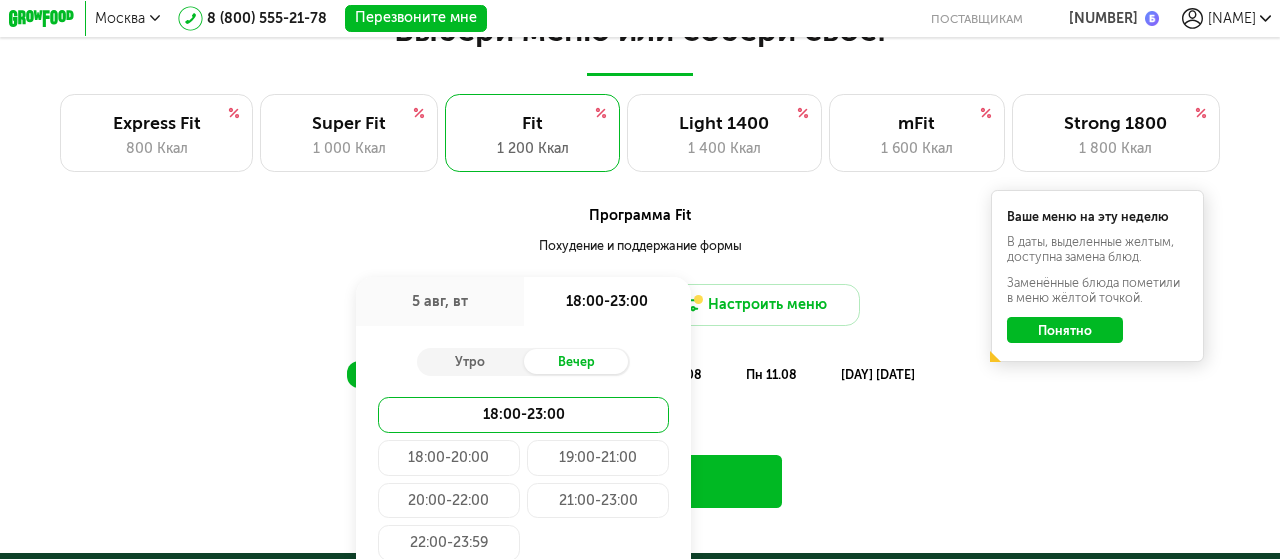 scroll, scrollTop: 1282, scrollLeft: 0, axis: vertical 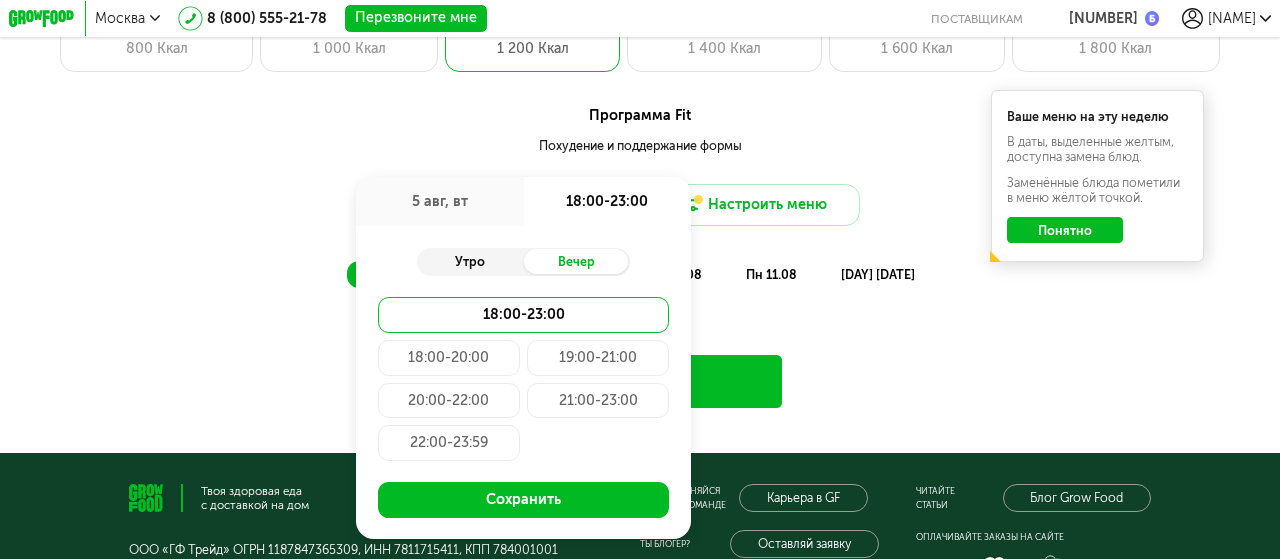 click on "Утро" at bounding box center [470, 261] 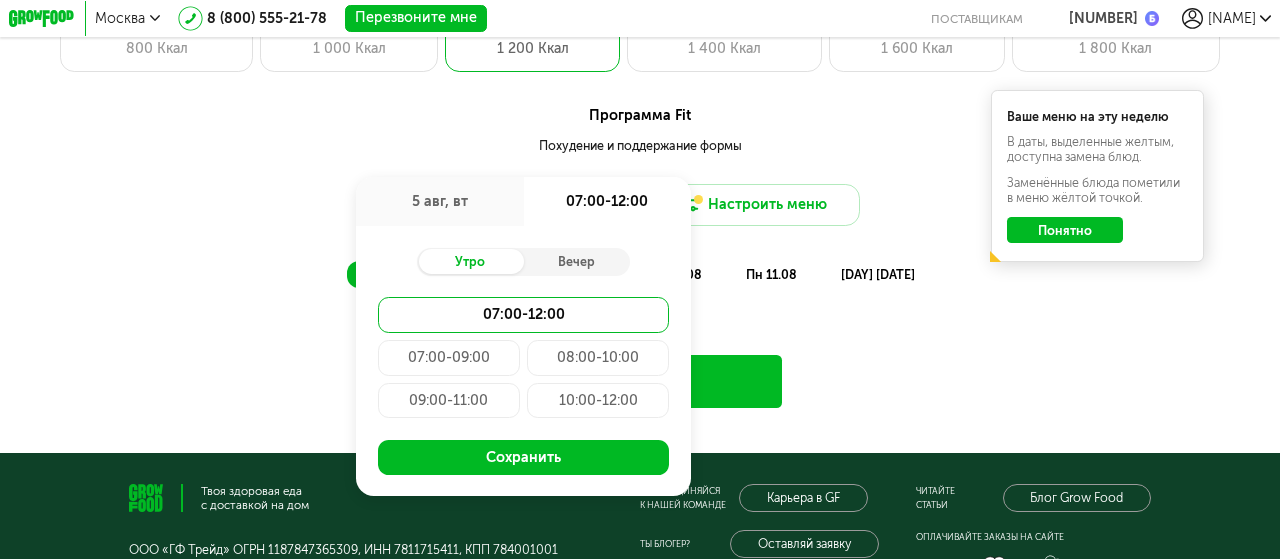 drag, startPoint x: 452, startPoint y: 358, endPoint x: 465, endPoint y: 358, distance: 13 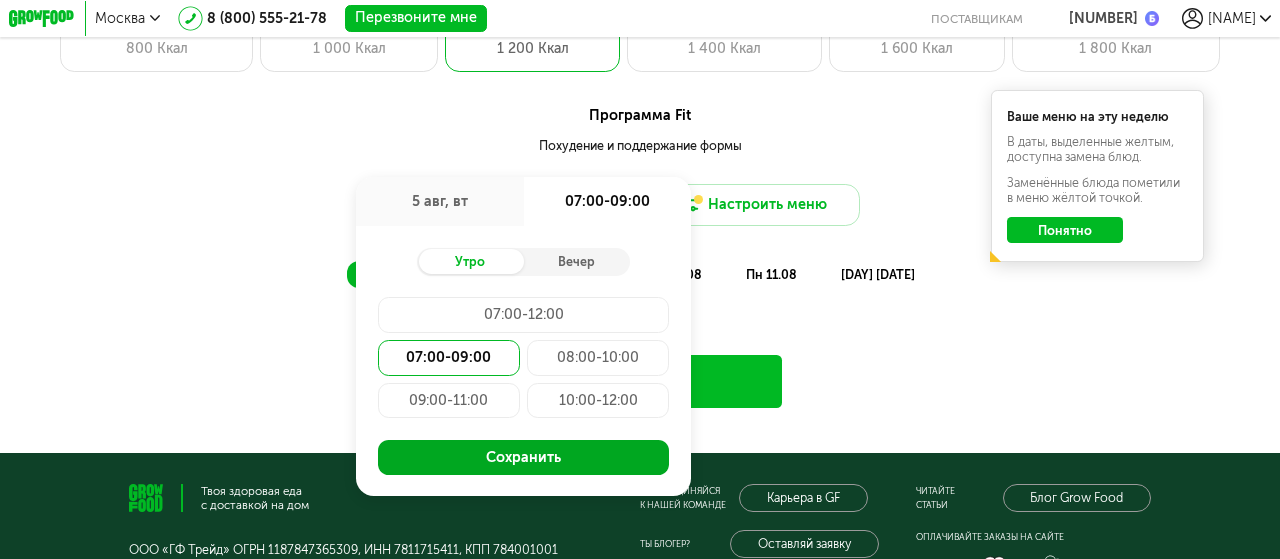 click on "Сохранить" at bounding box center (524, 458) 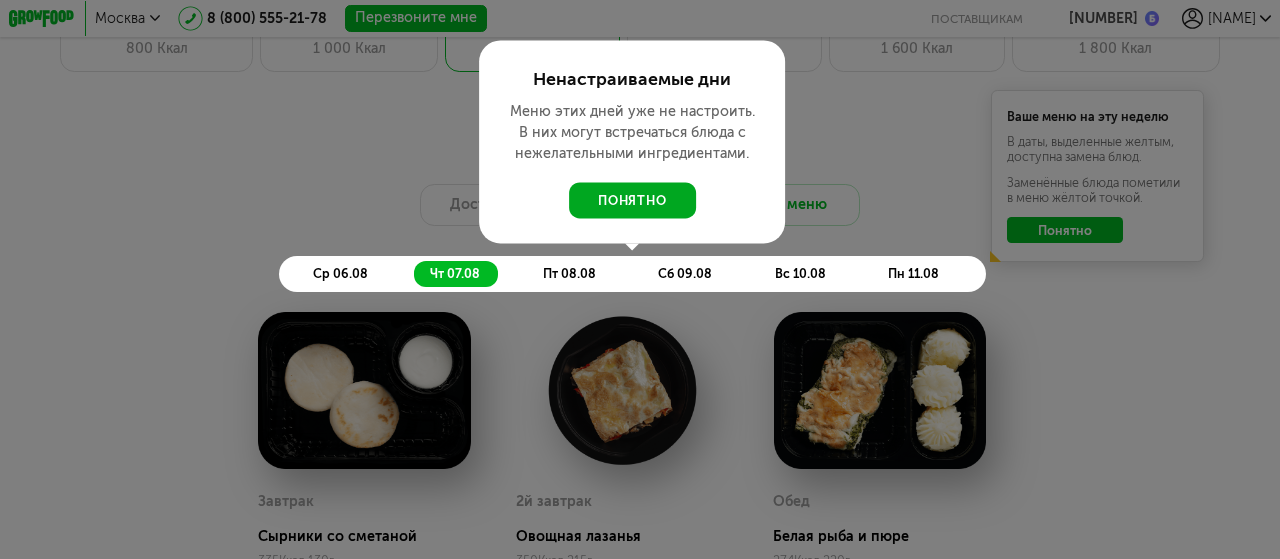 click on "понятно" at bounding box center (632, 201) 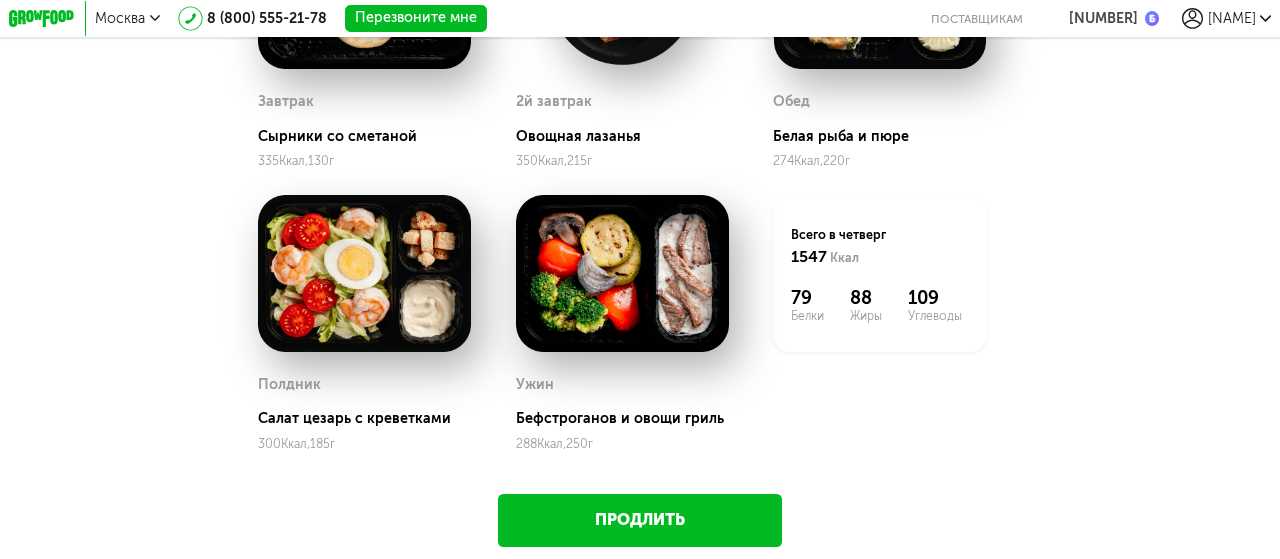 scroll, scrollTop: 1782, scrollLeft: 0, axis: vertical 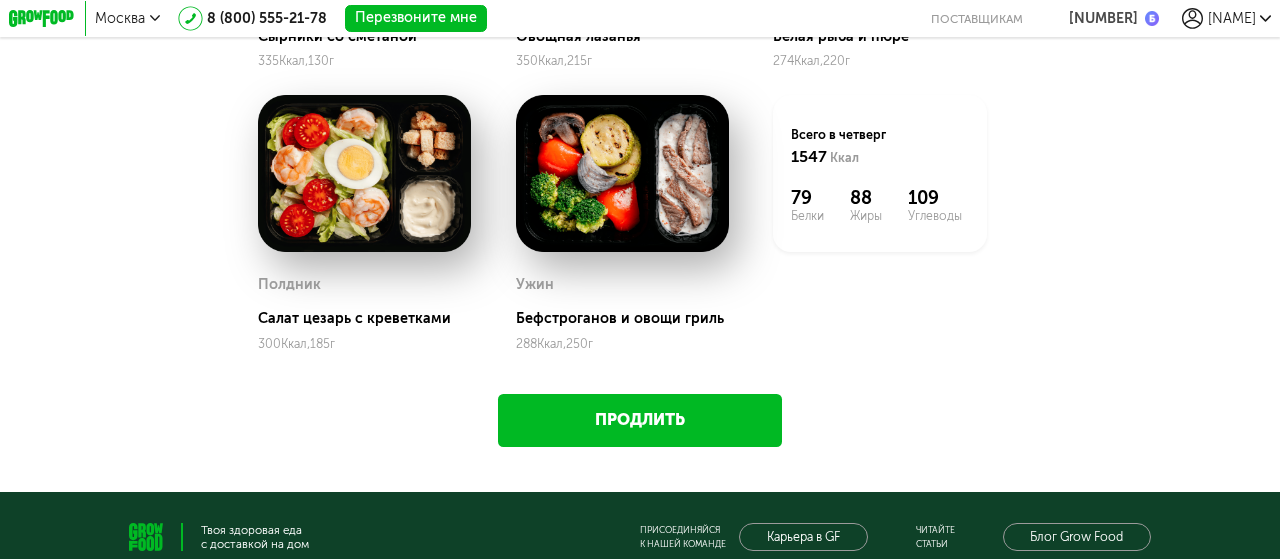 click on "Продлить" at bounding box center [640, 420] 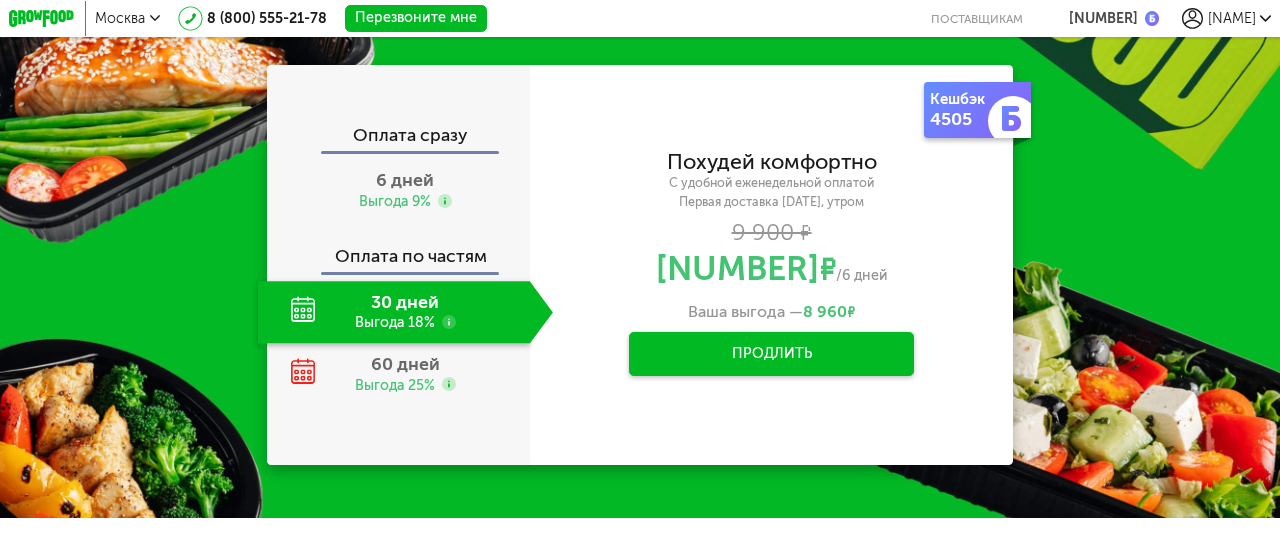 scroll, scrollTop: 640, scrollLeft: 0, axis: vertical 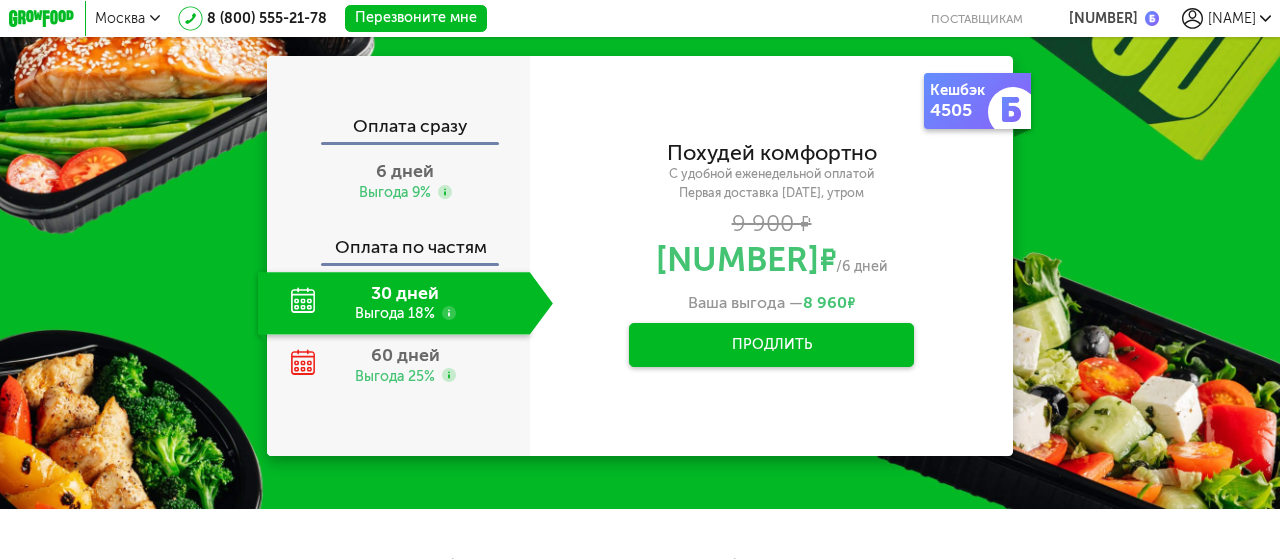 click on "Продлить" at bounding box center [771, 345] 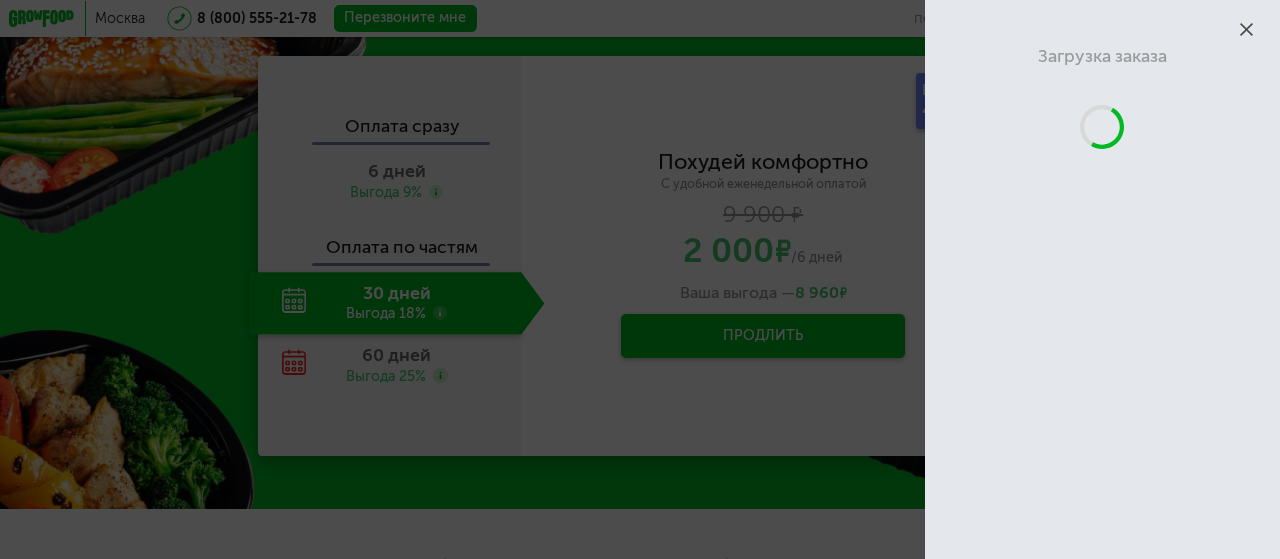 scroll, scrollTop: 1315, scrollLeft: 0, axis: vertical 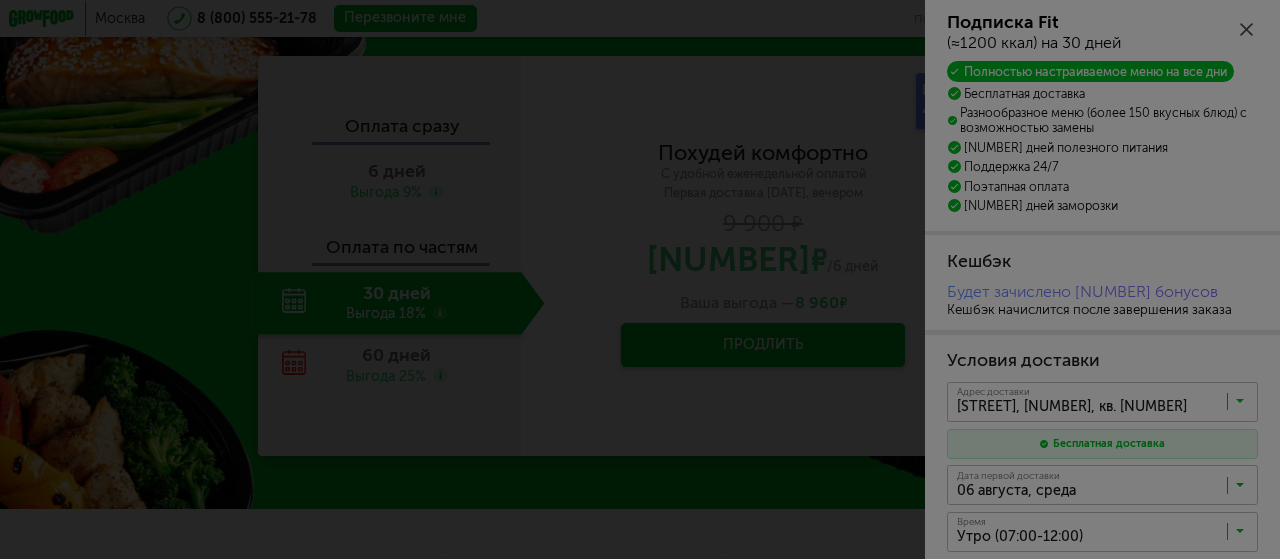 click on "понятно" at bounding box center (515, 765) 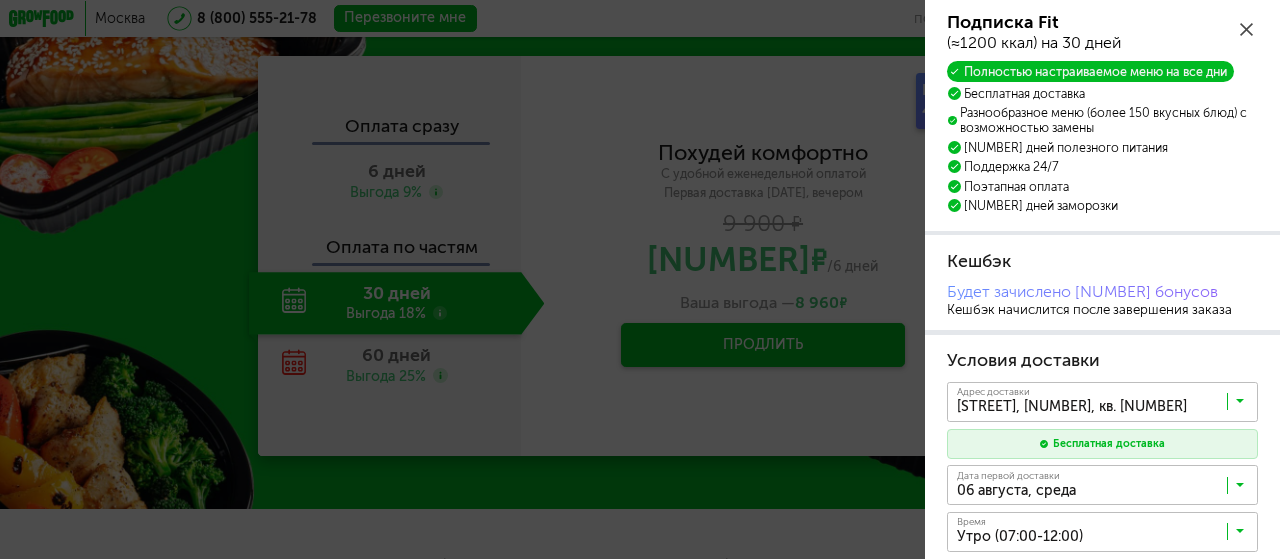 click 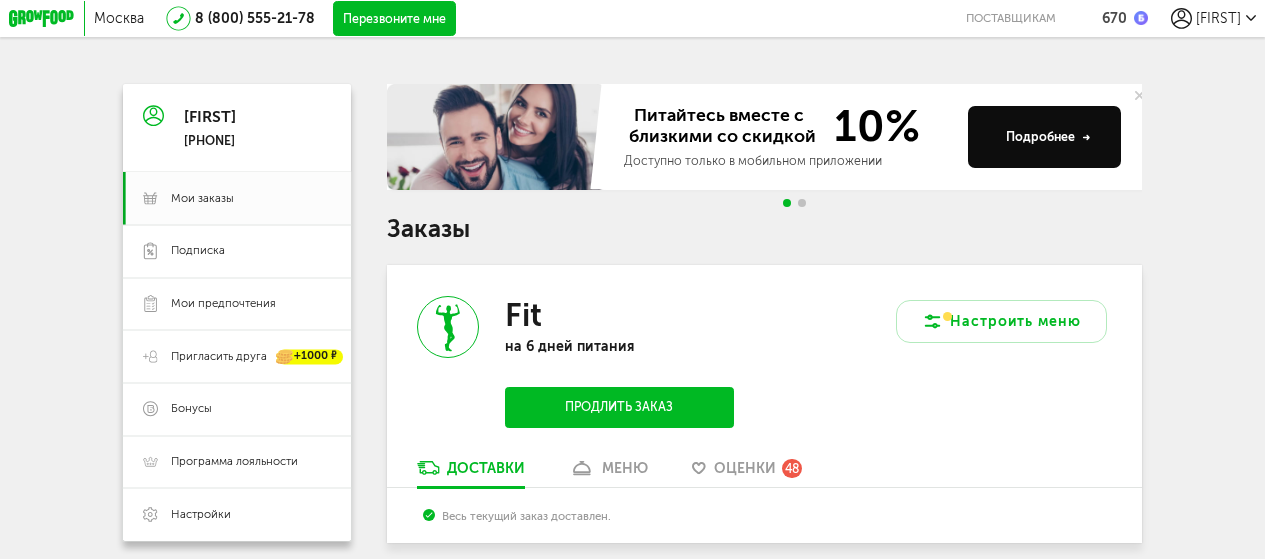 scroll, scrollTop: 0, scrollLeft: 0, axis: both 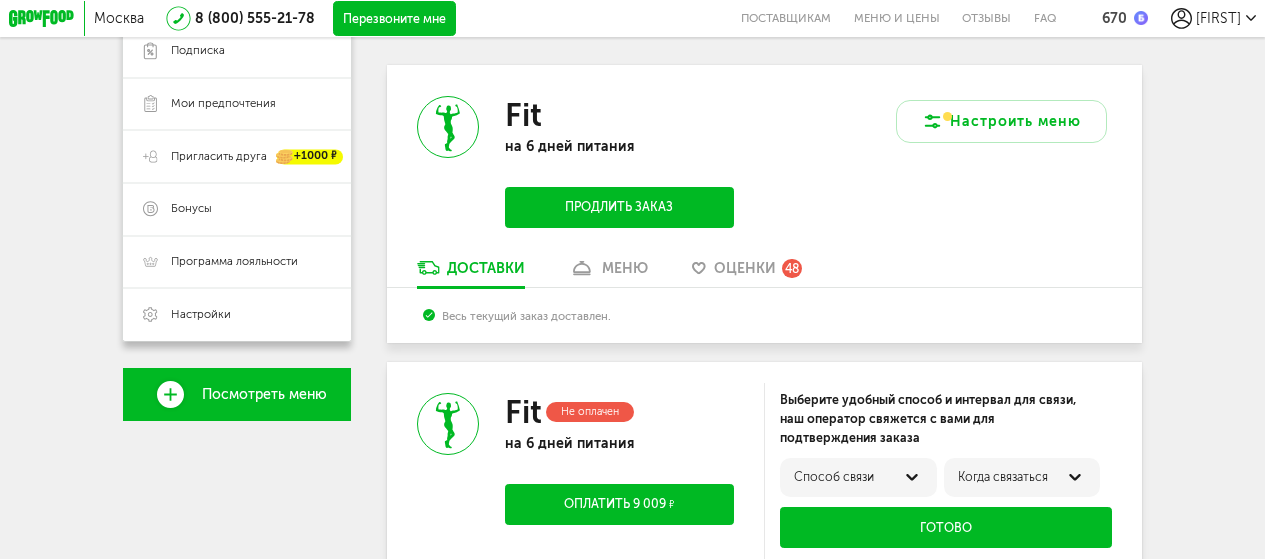 click on "Продлить заказ" at bounding box center [619, 207] 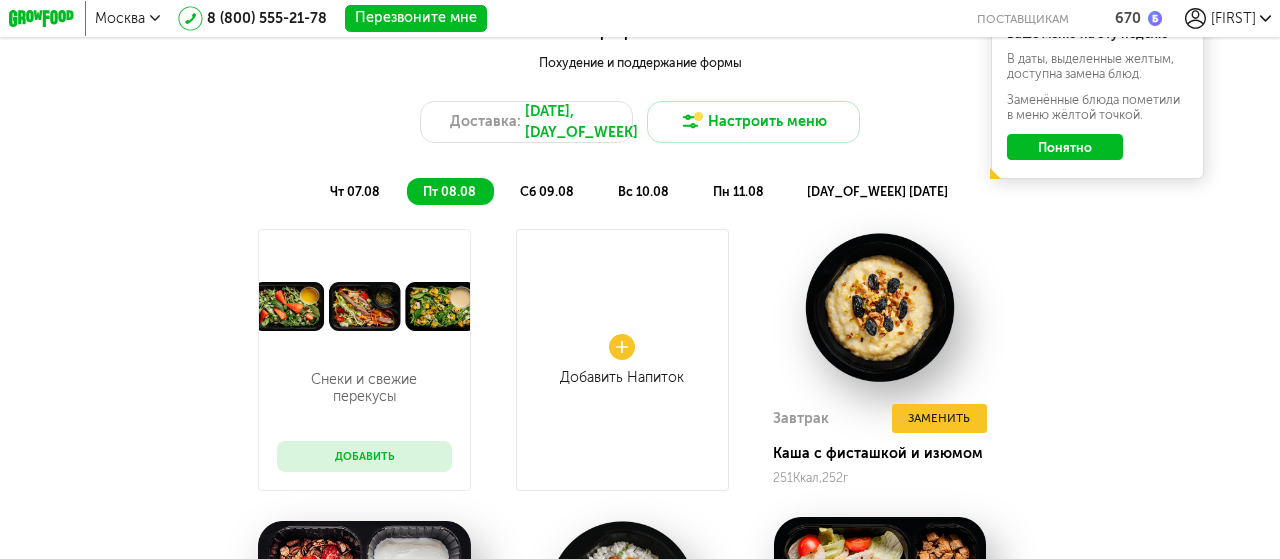 scroll, scrollTop: 1265, scrollLeft: 0, axis: vertical 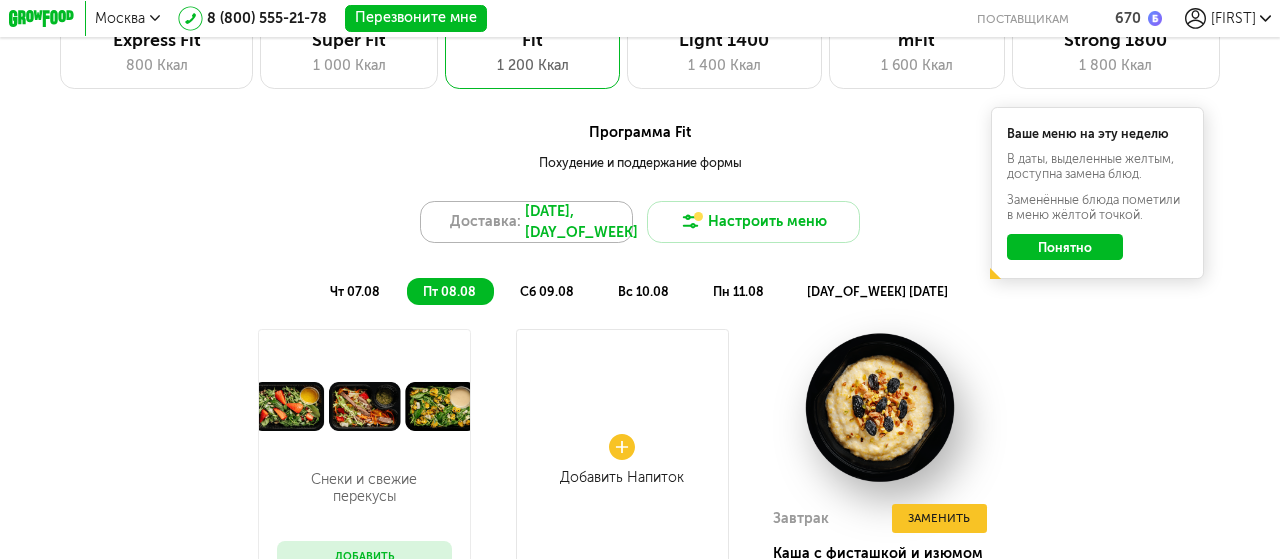 click 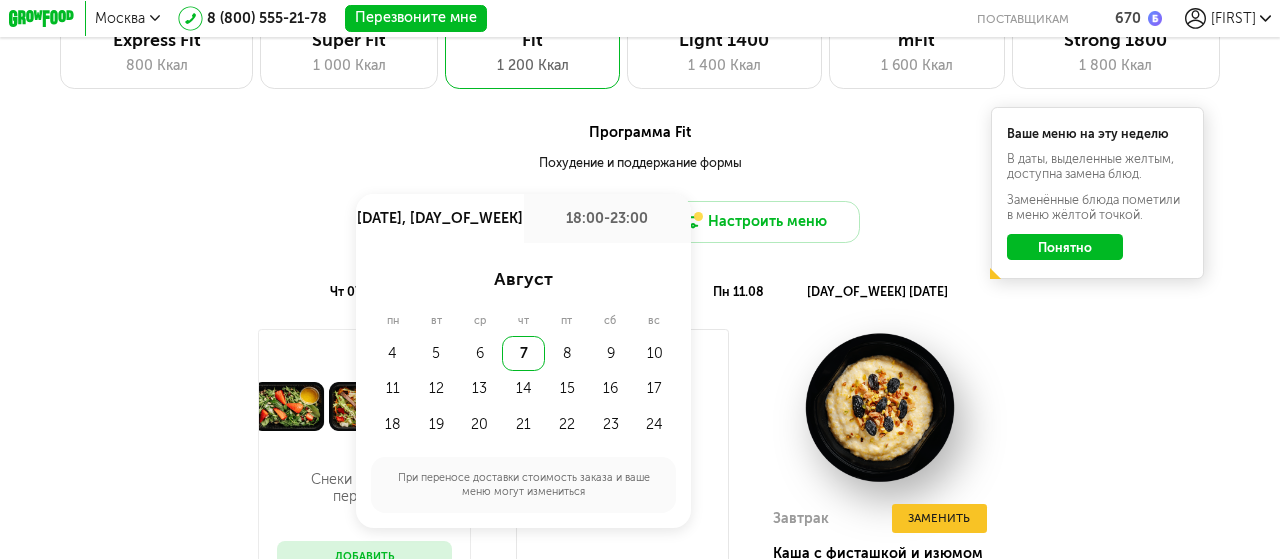 click on "18:00-23:00" at bounding box center (607, 219) 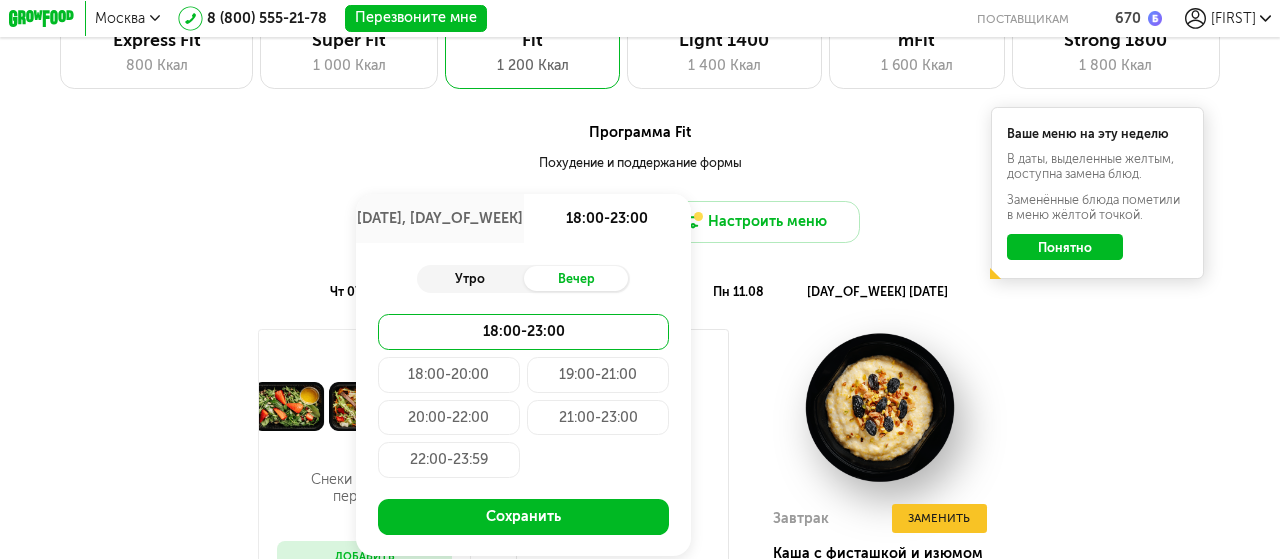 click on "Утро" at bounding box center (470, 278) 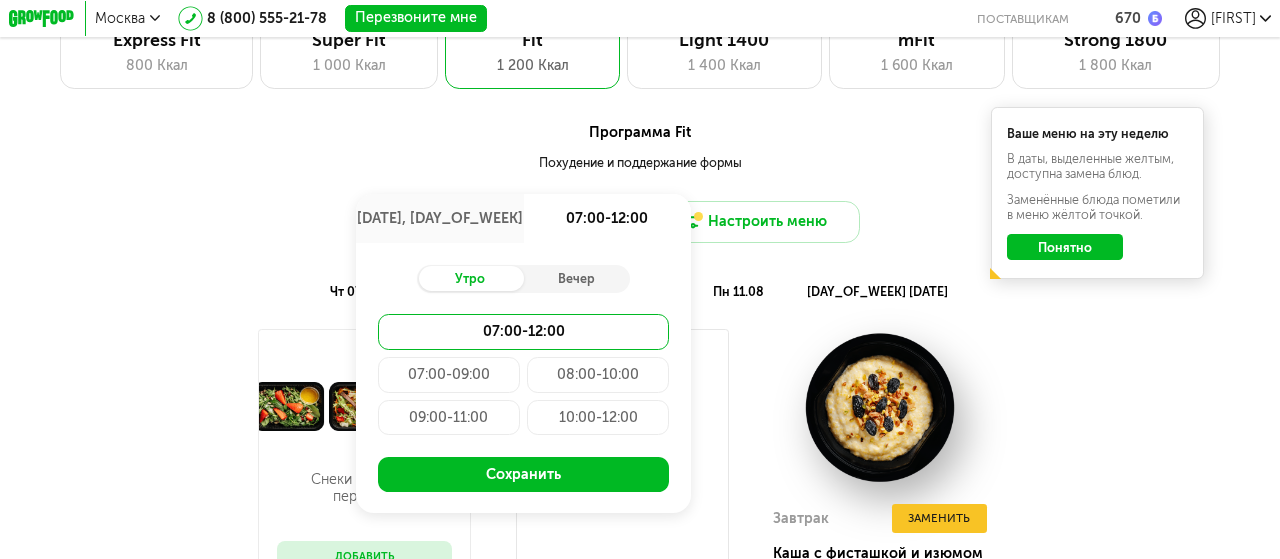 click on "07:00-09:00" at bounding box center [449, 375] 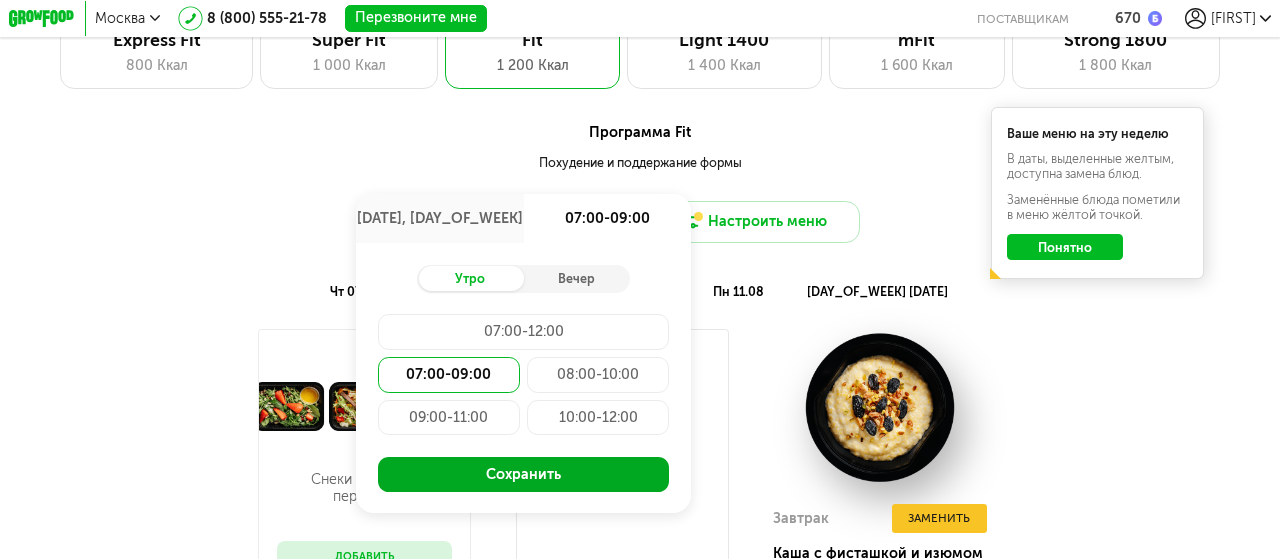 click on "Сохранить" at bounding box center [524, 475] 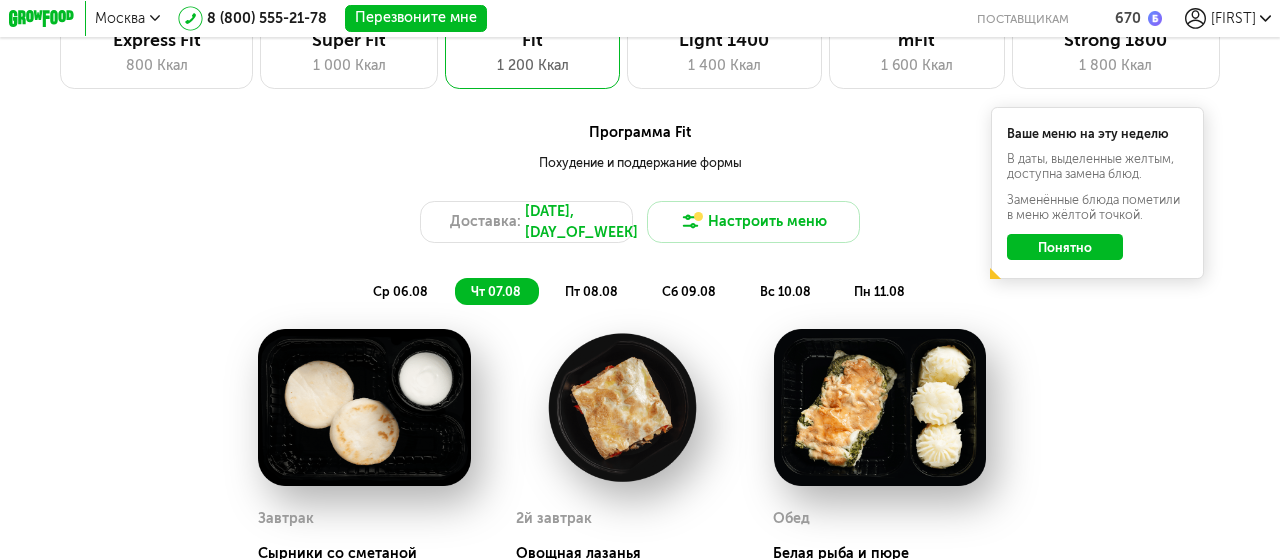 click on "Понятно" at bounding box center (1065, 247) 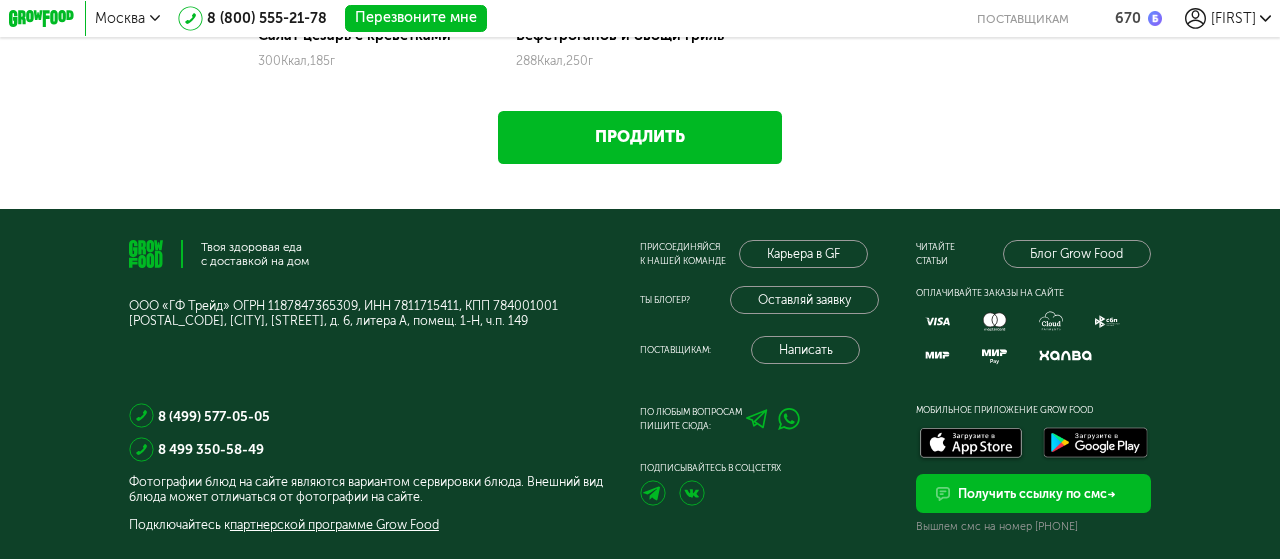 scroll, scrollTop: 1865, scrollLeft: 0, axis: vertical 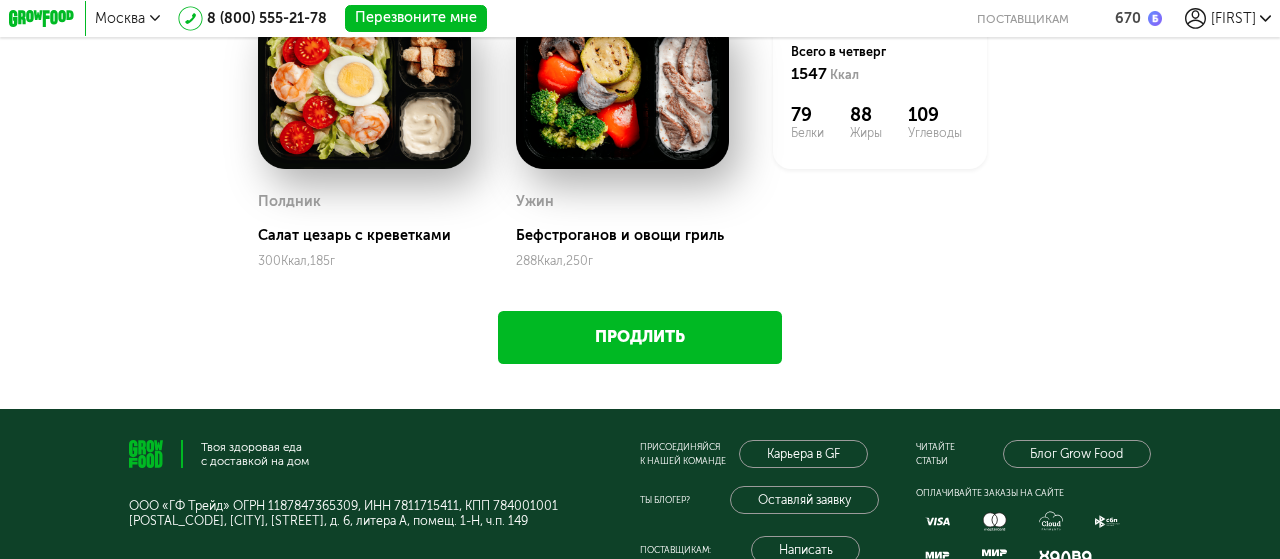 click on "Продлить" at bounding box center [640, 337] 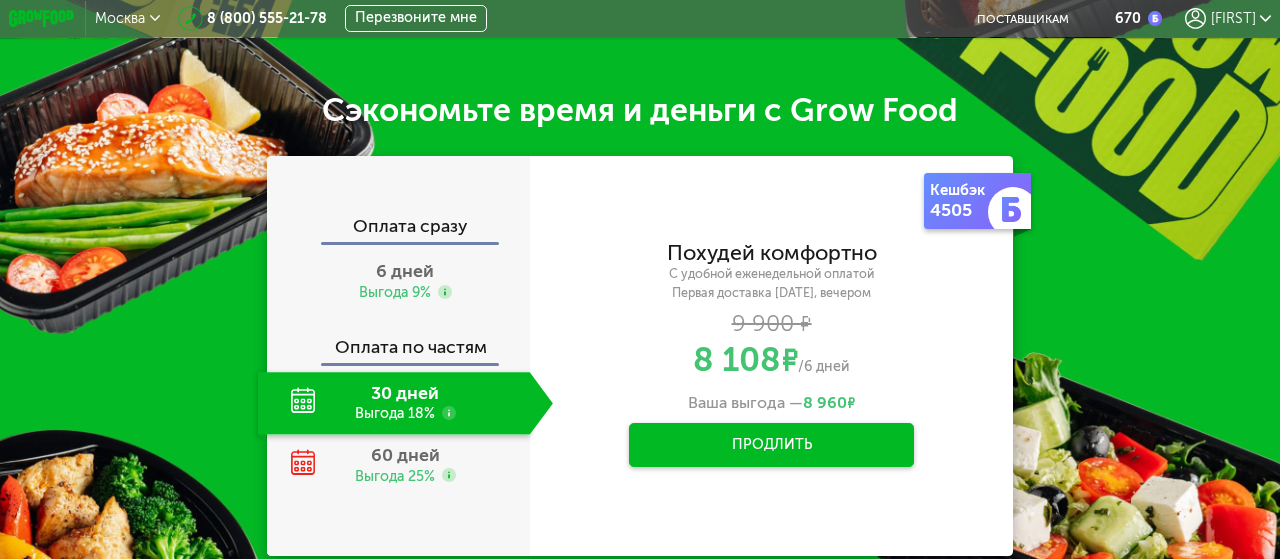 scroll, scrollTop: 640, scrollLeft: 0, axis: vertical 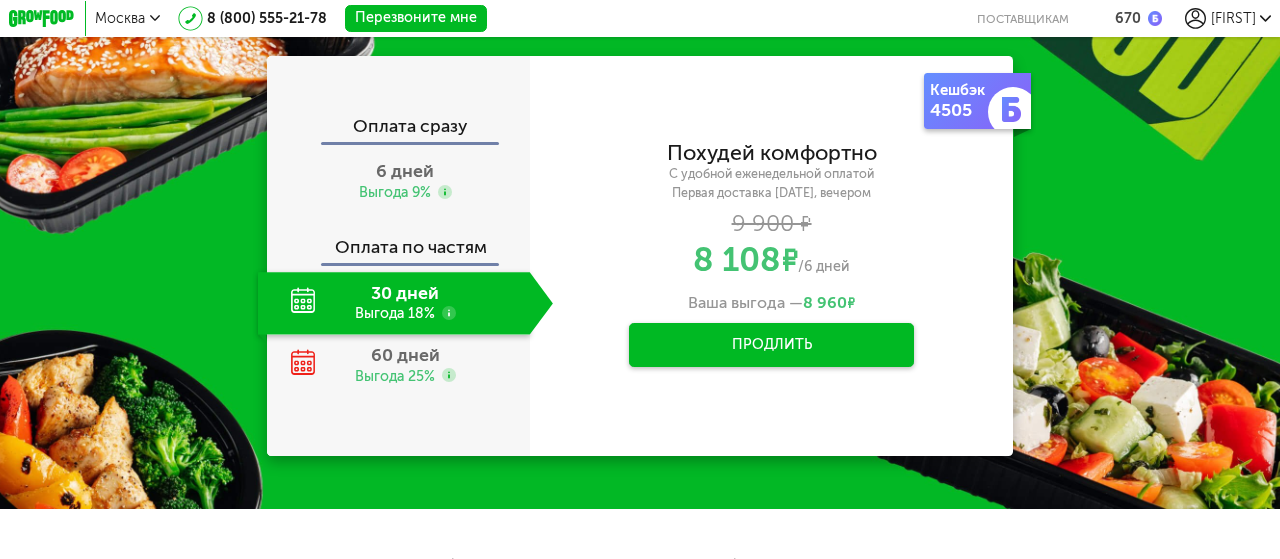 click on "Оплата сразу" at bounding box center (398, 128) 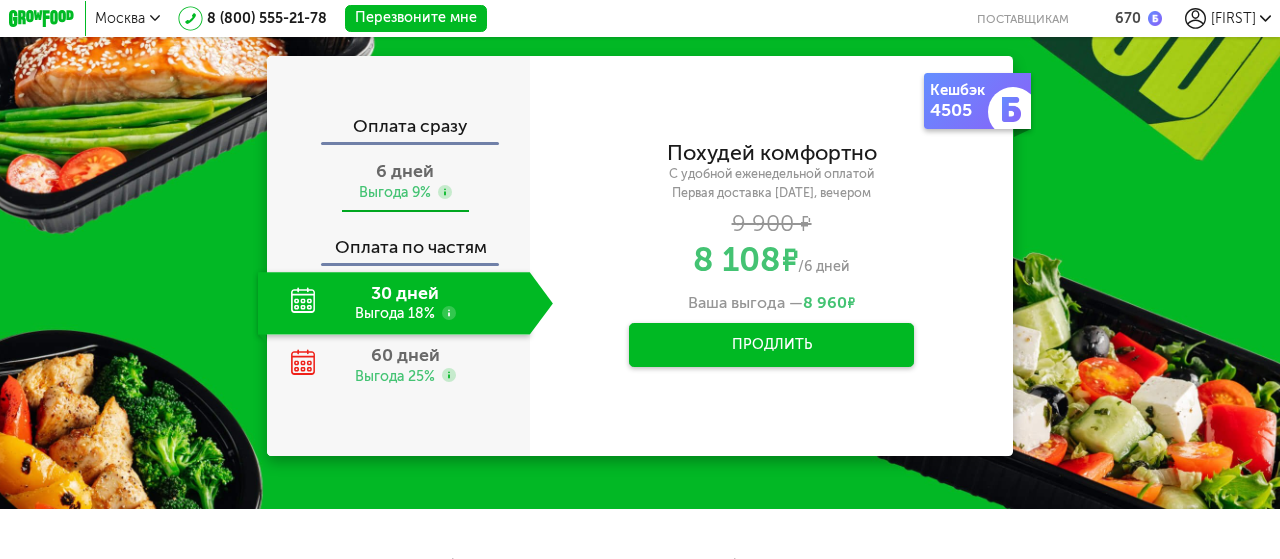 click on "6 дней   Выгода 9%" at bounding box center [405, 182] 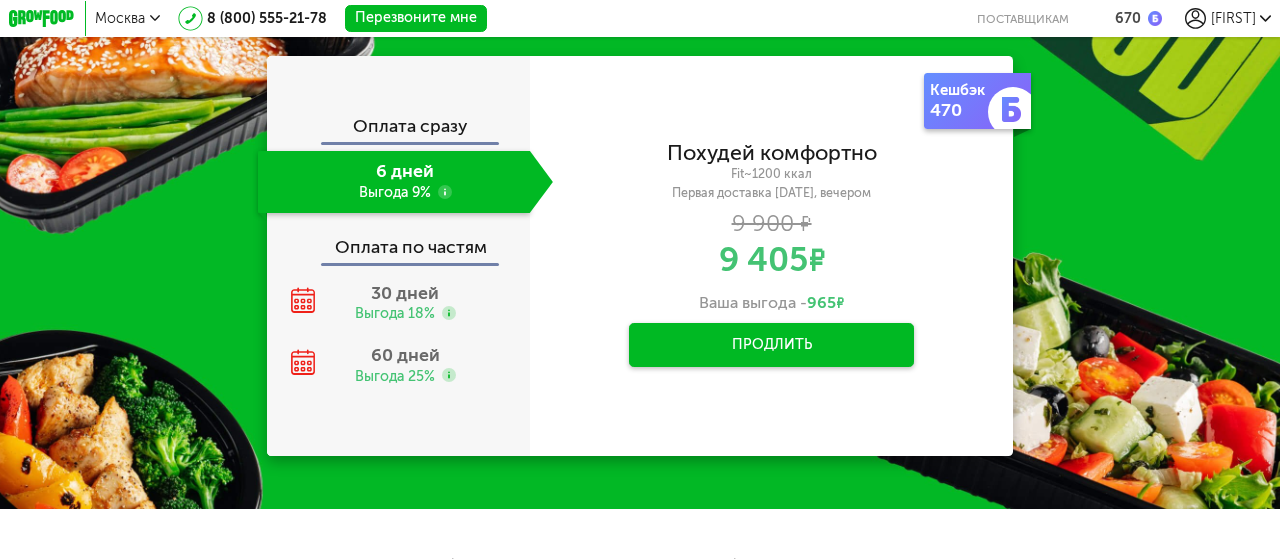 click on "Продлить" at bounding box center [771, 345] 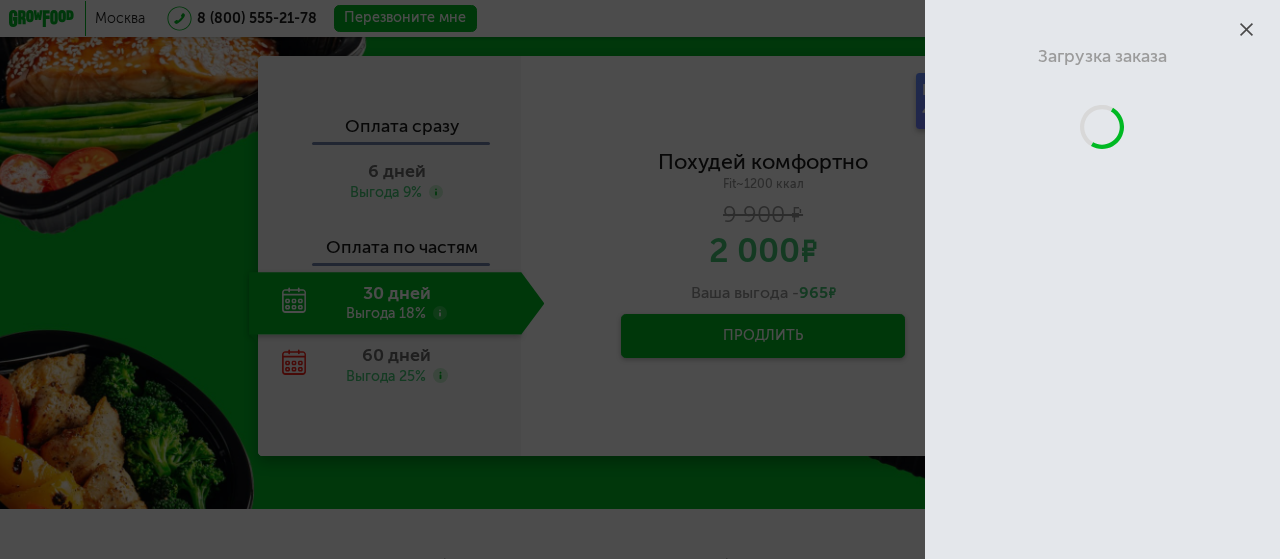 scroll, scrollTop: 1315, scrollLeft: 0, axis: vertical 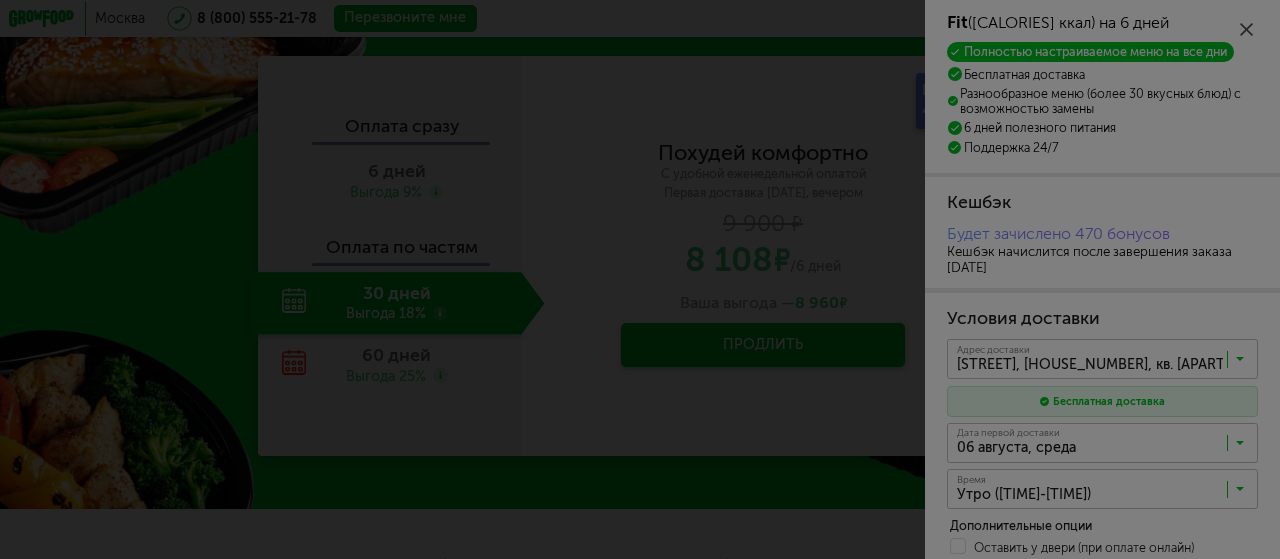 click on "понятно" at bounding box center [515, 765] 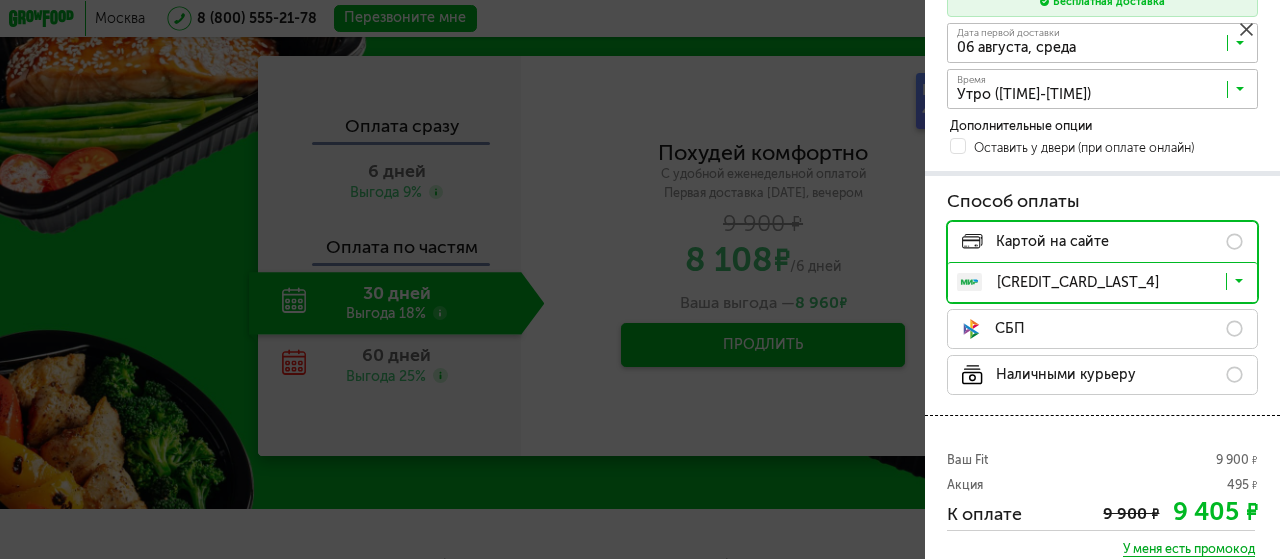 scroll, scrollTop: 505, scrollLeft: 0, axis: vertical 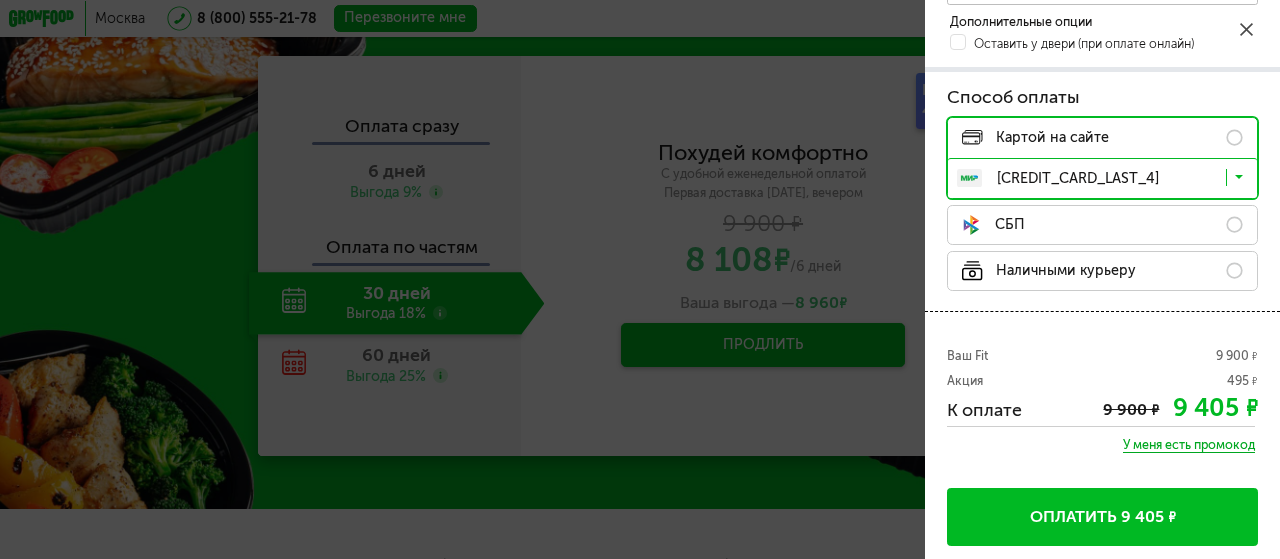 click on "Оплатить 9 405 ₽" at bounding box center (1102, 517) 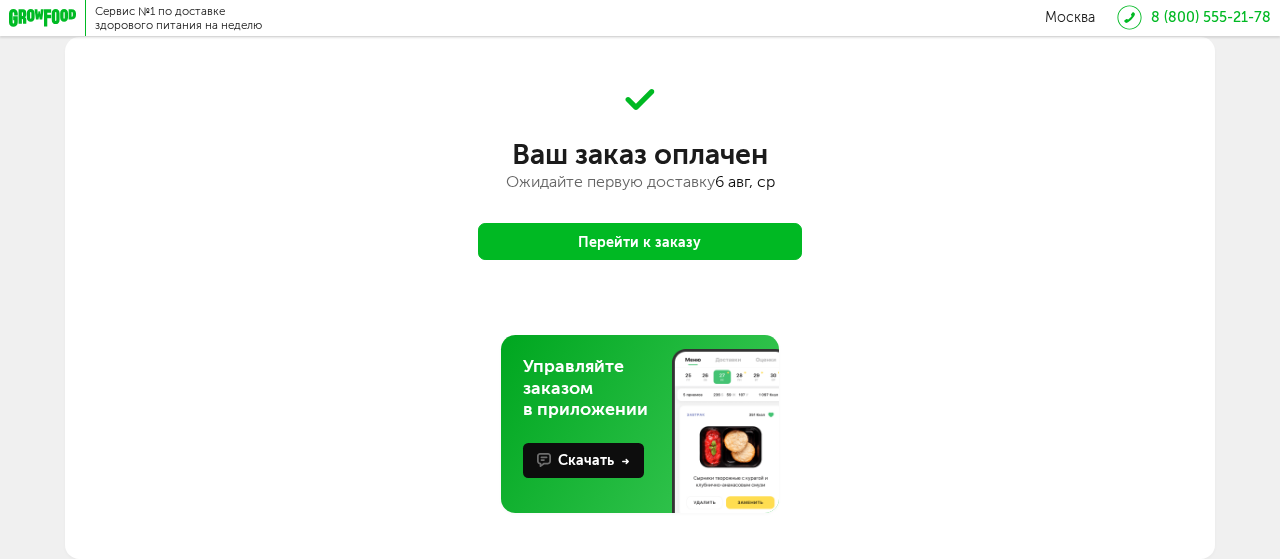 scroll, scrollTop: 0, scrollLeft: 0, axis: both 